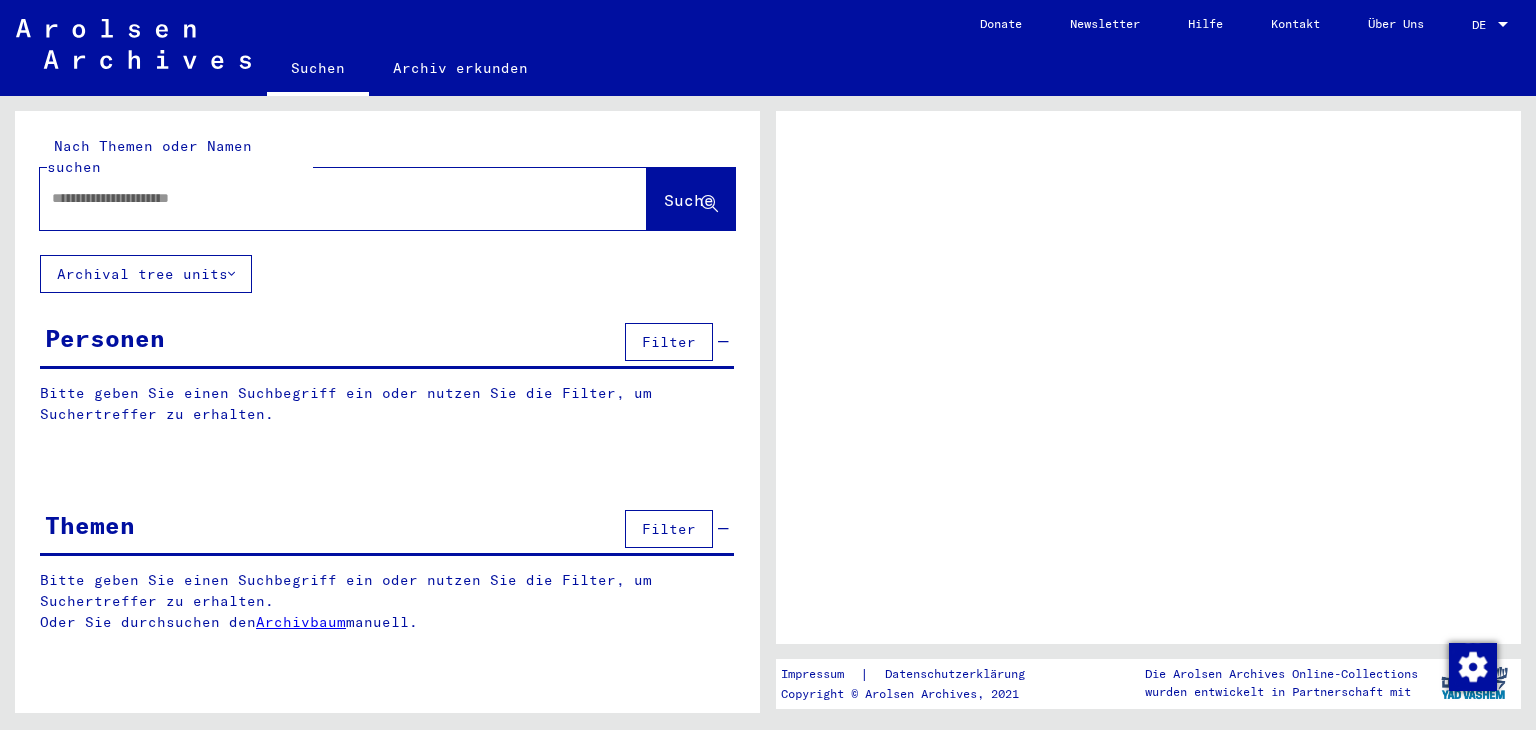 scroll, scrollTop: 0, scrollLeft: 0, axis: both 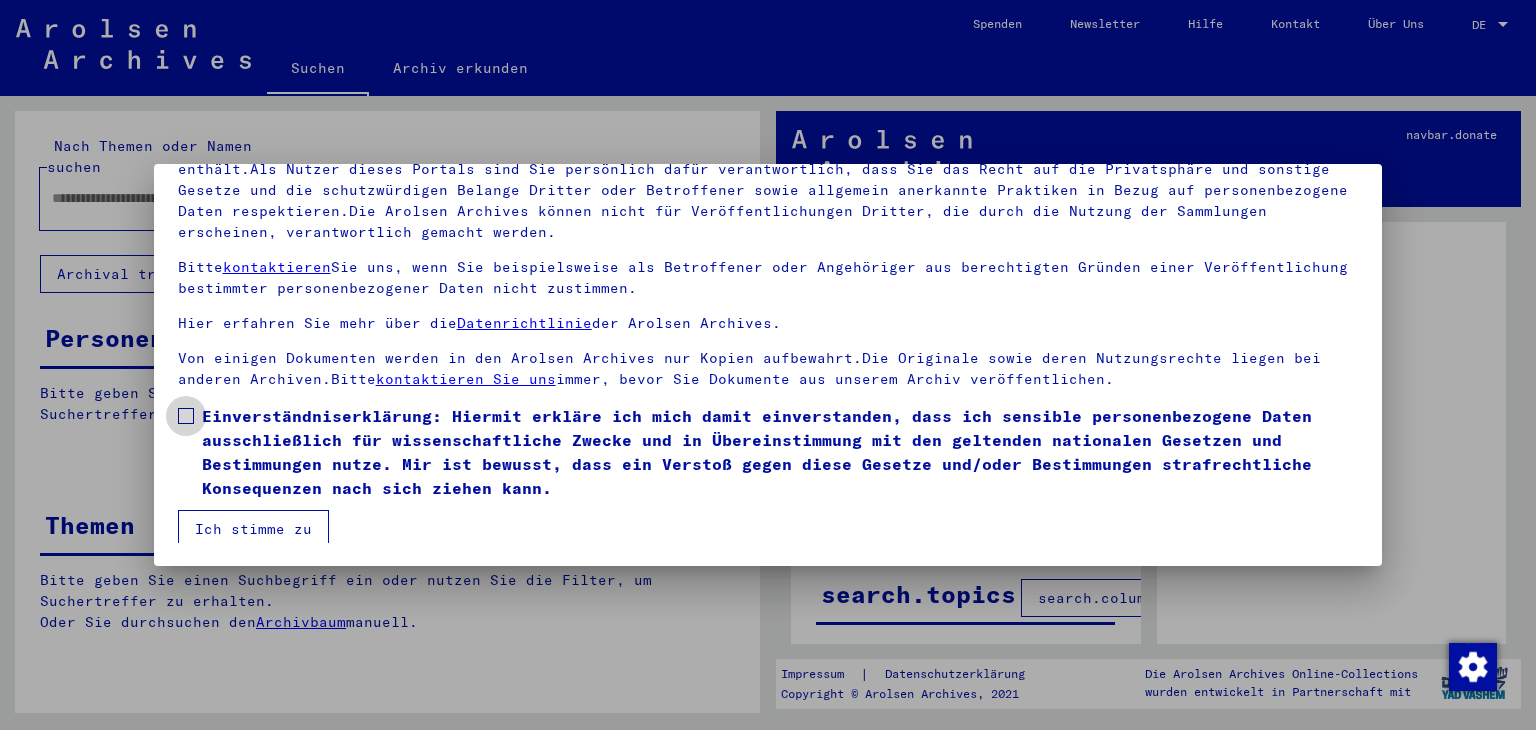 click on "Einverständniserklärung: Hiermit erkläre ich mich damit einverstanden, dass ich sensible personenbezogene Daten ausschließlich für wissenschaftliche Zwecke und in Übereinstimmung mit den geltenden nationalen Gesetzen und Bestimmungen nutze. Mir ist bewusst, dass ein Verstoß gegen diese Gesetze und/oder Bestimmungen strafrechtliche Konsequenzen nach sich ziehen kann." at bounding box center [780, 452] 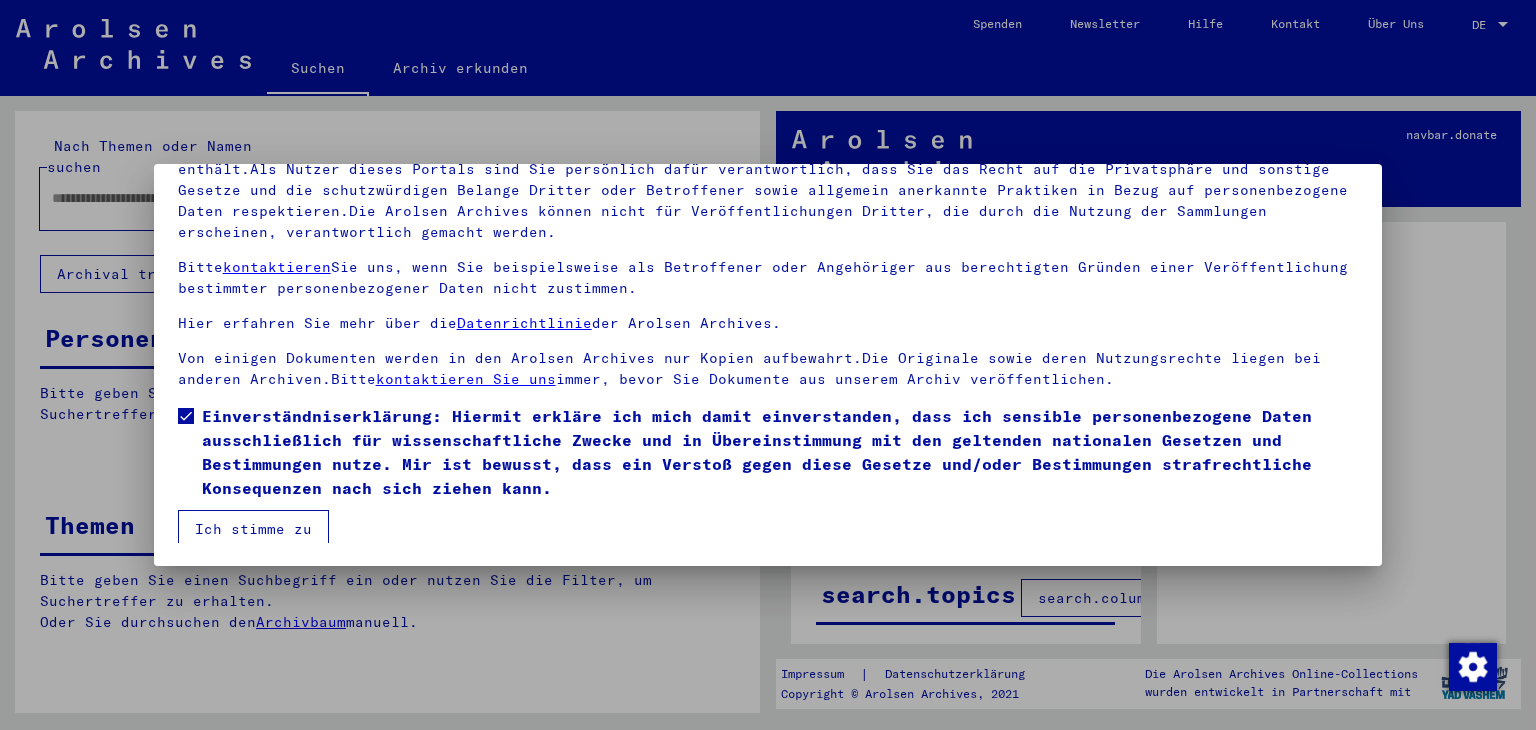 click on "Ich stimme zu" at bounding box center (253, 529) 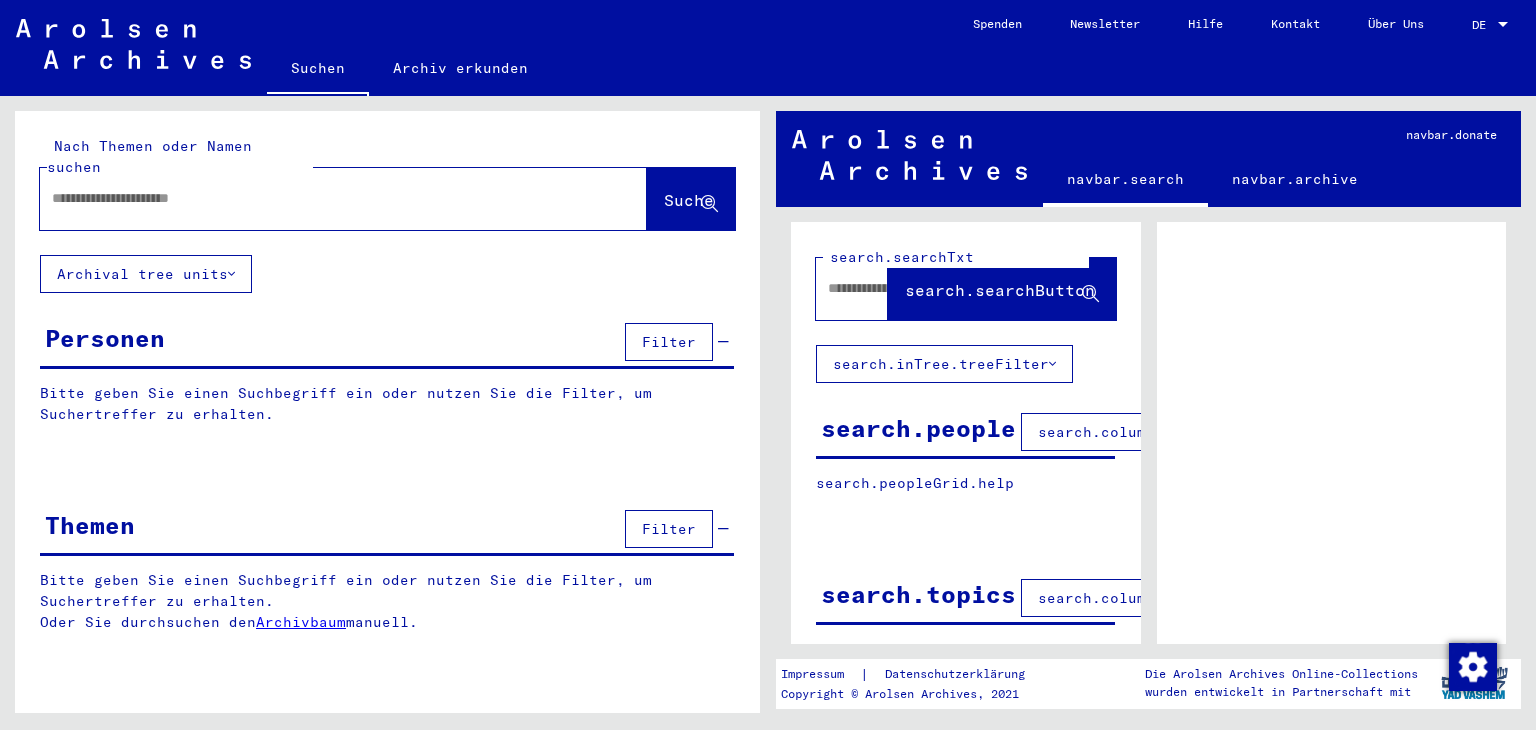 click 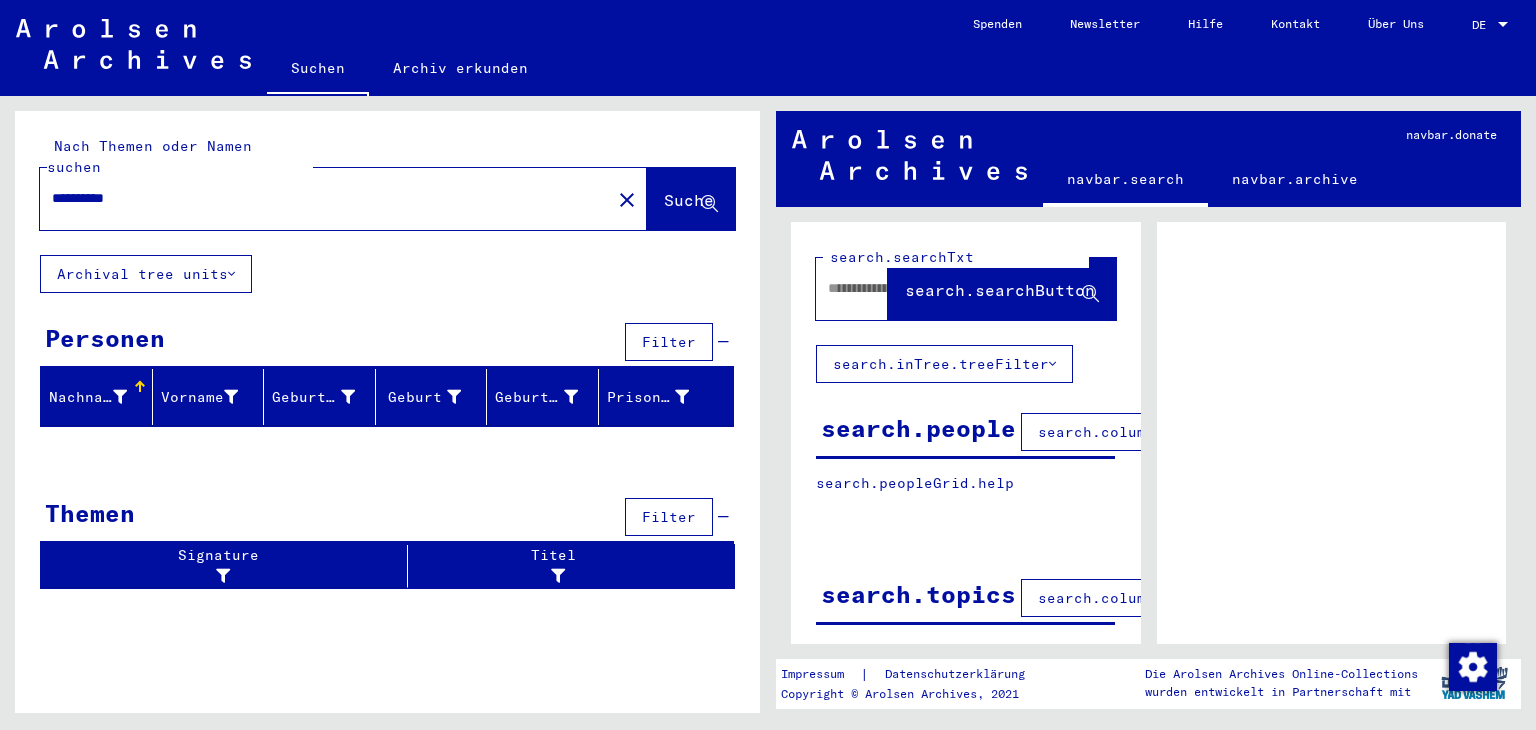 click on "**********" at bounding box center [325, 198] 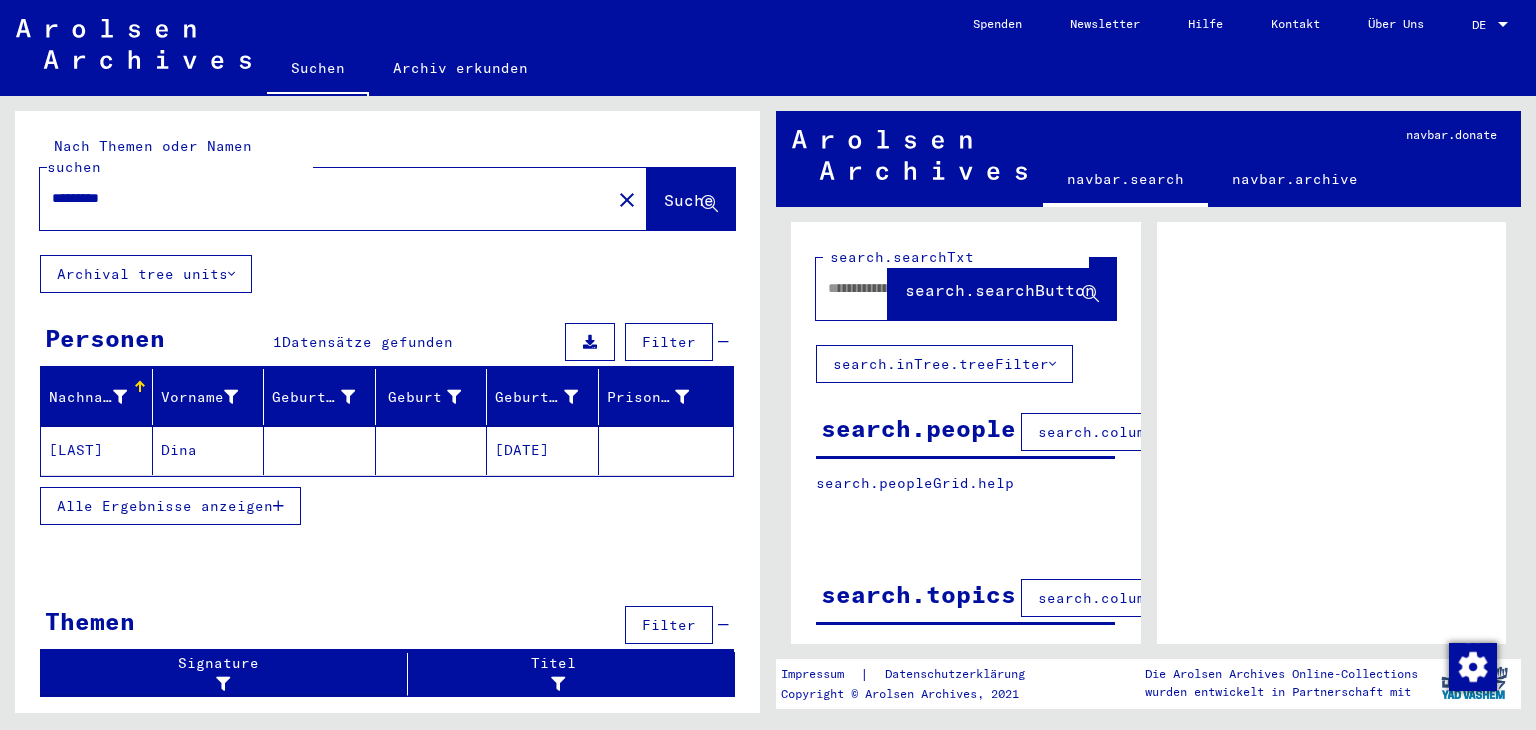 click on "*********" at bounding box center [325, 198] 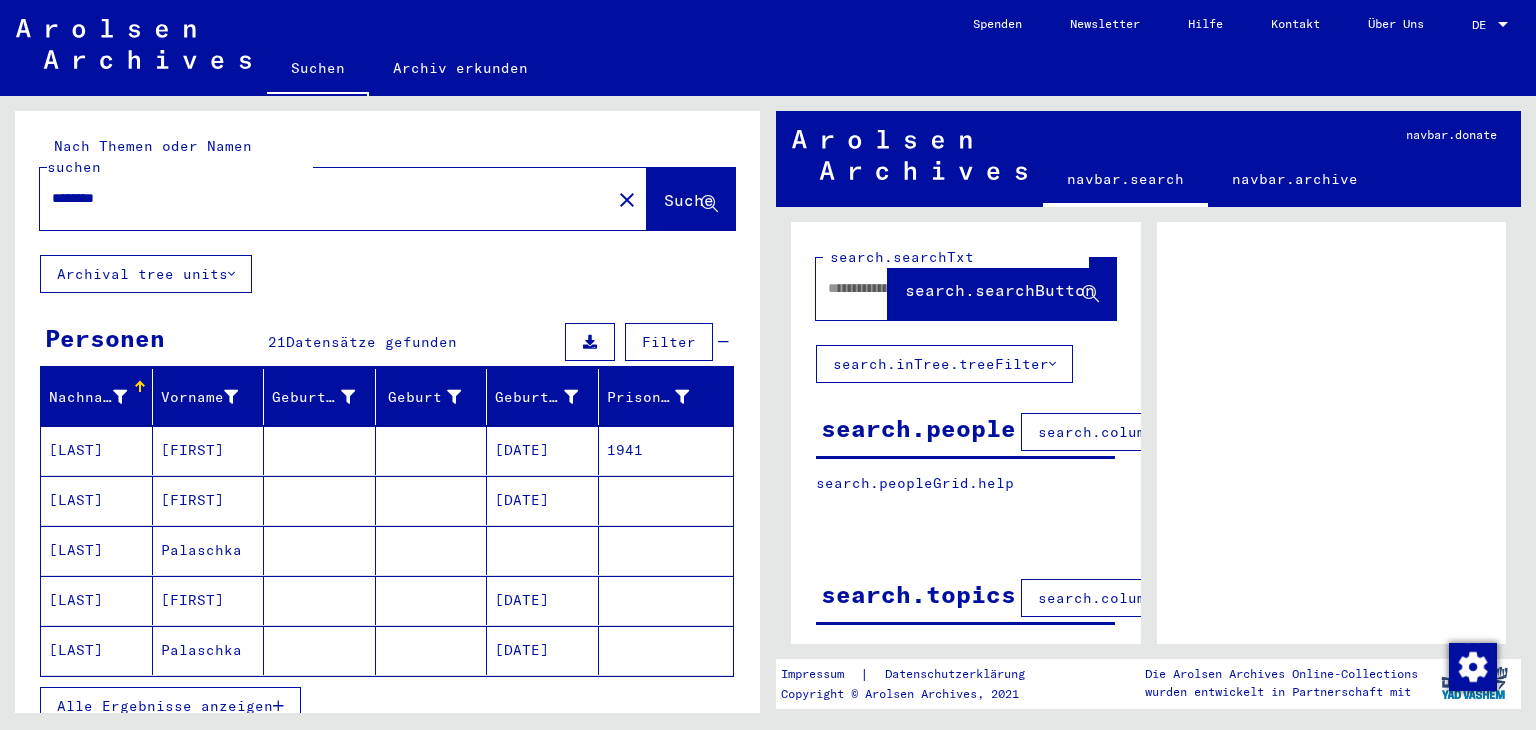 click on "Alle Ergebnisse anzeigen" at bounding box center (170, 706) 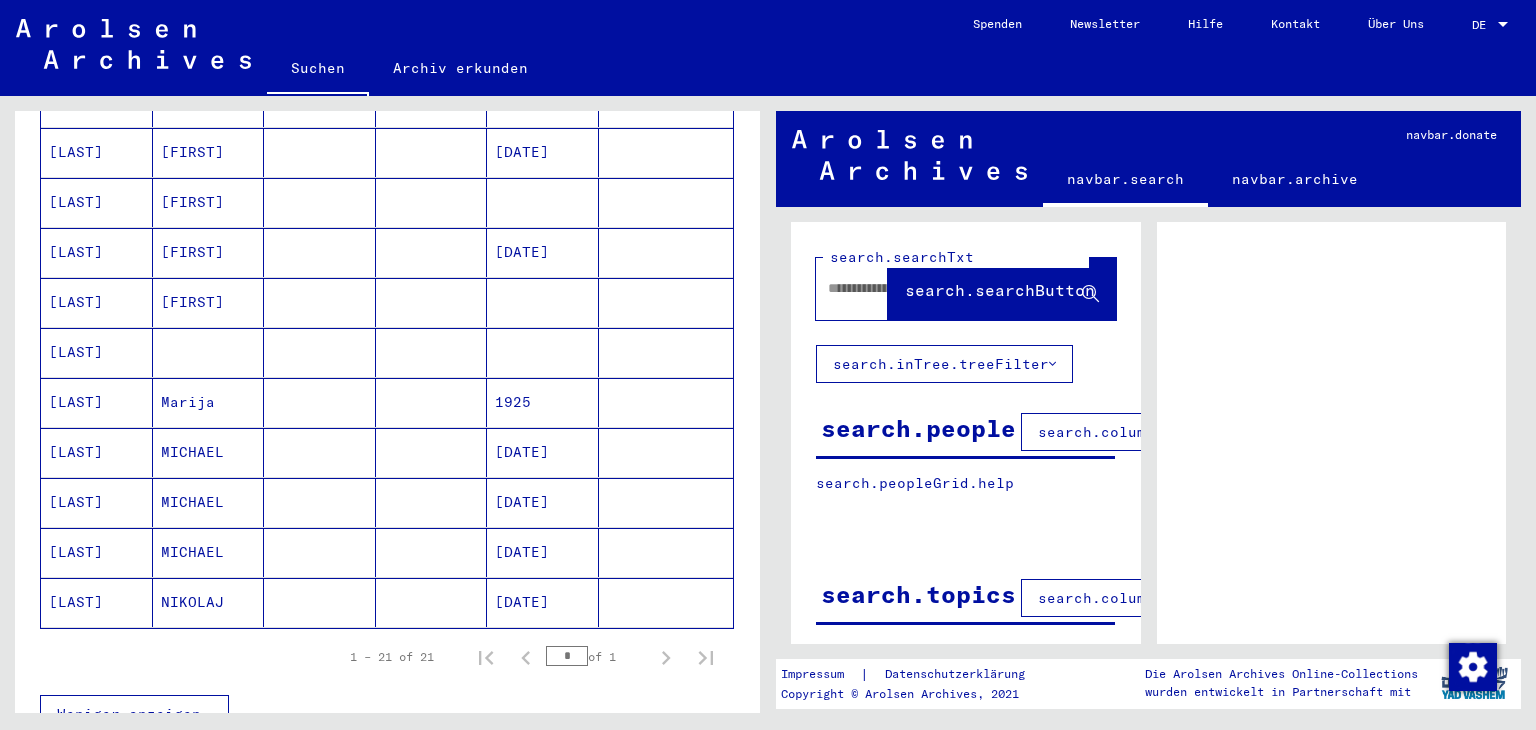 scroll, scrollTop: 852, scrollLeft: 0, axis: vertical 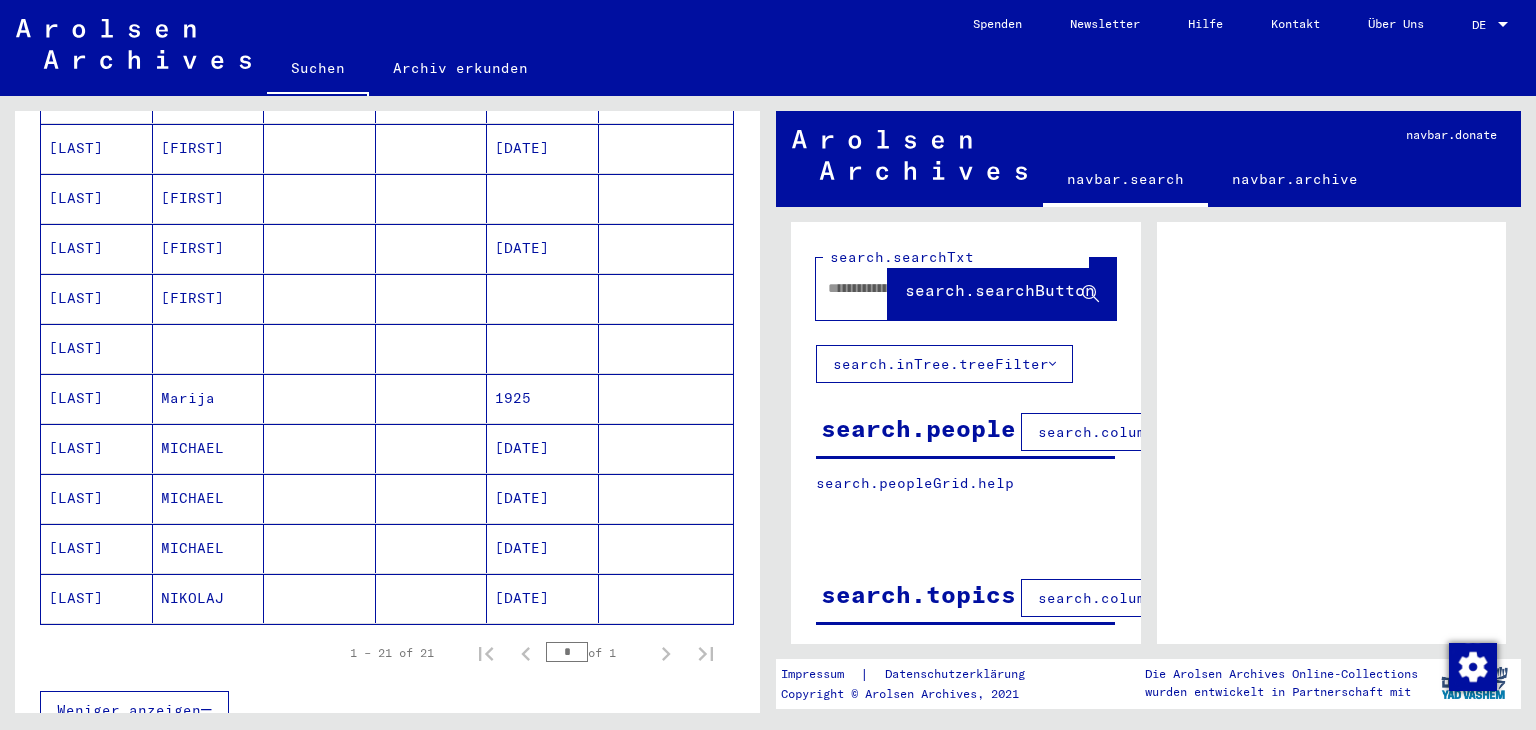 click at bounding box center [666, 398] 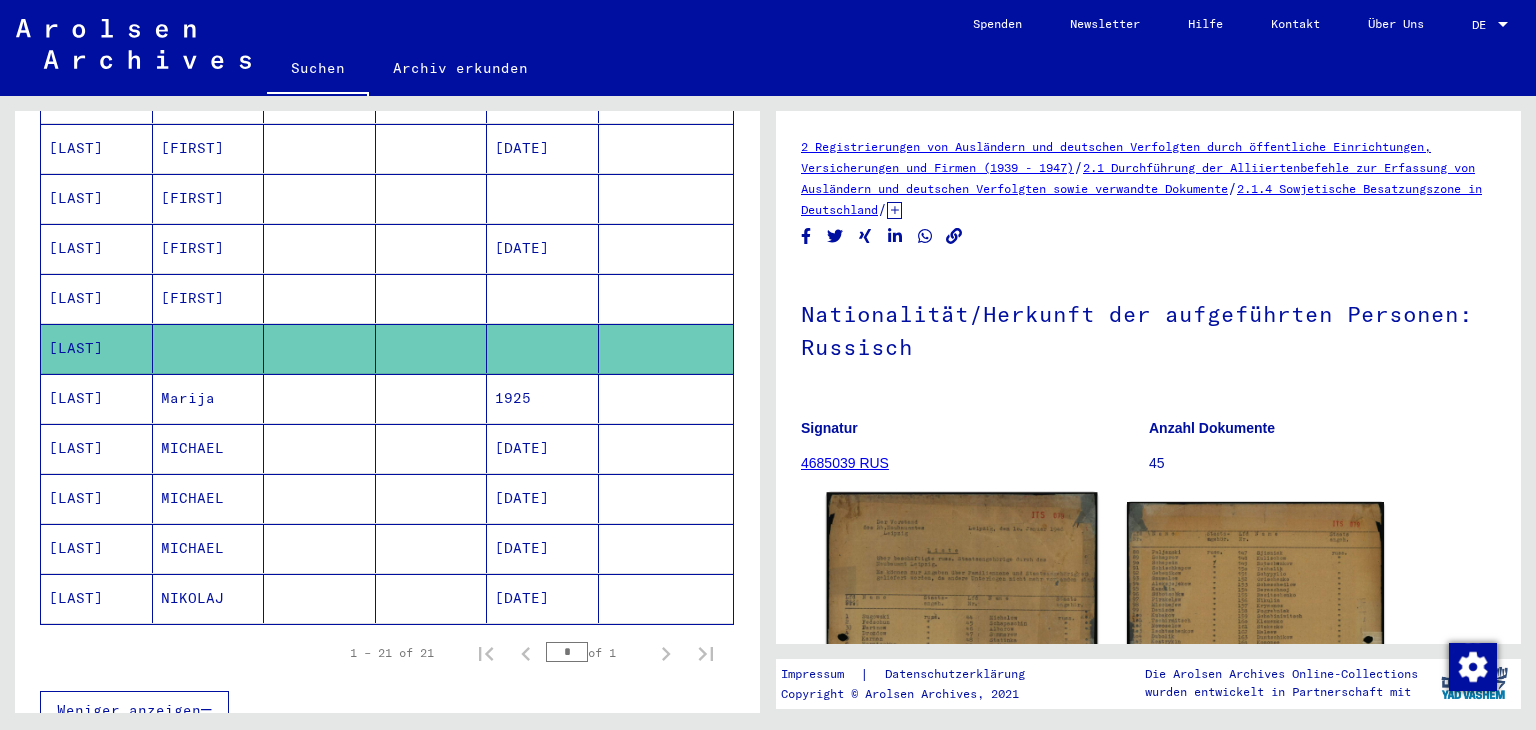 click 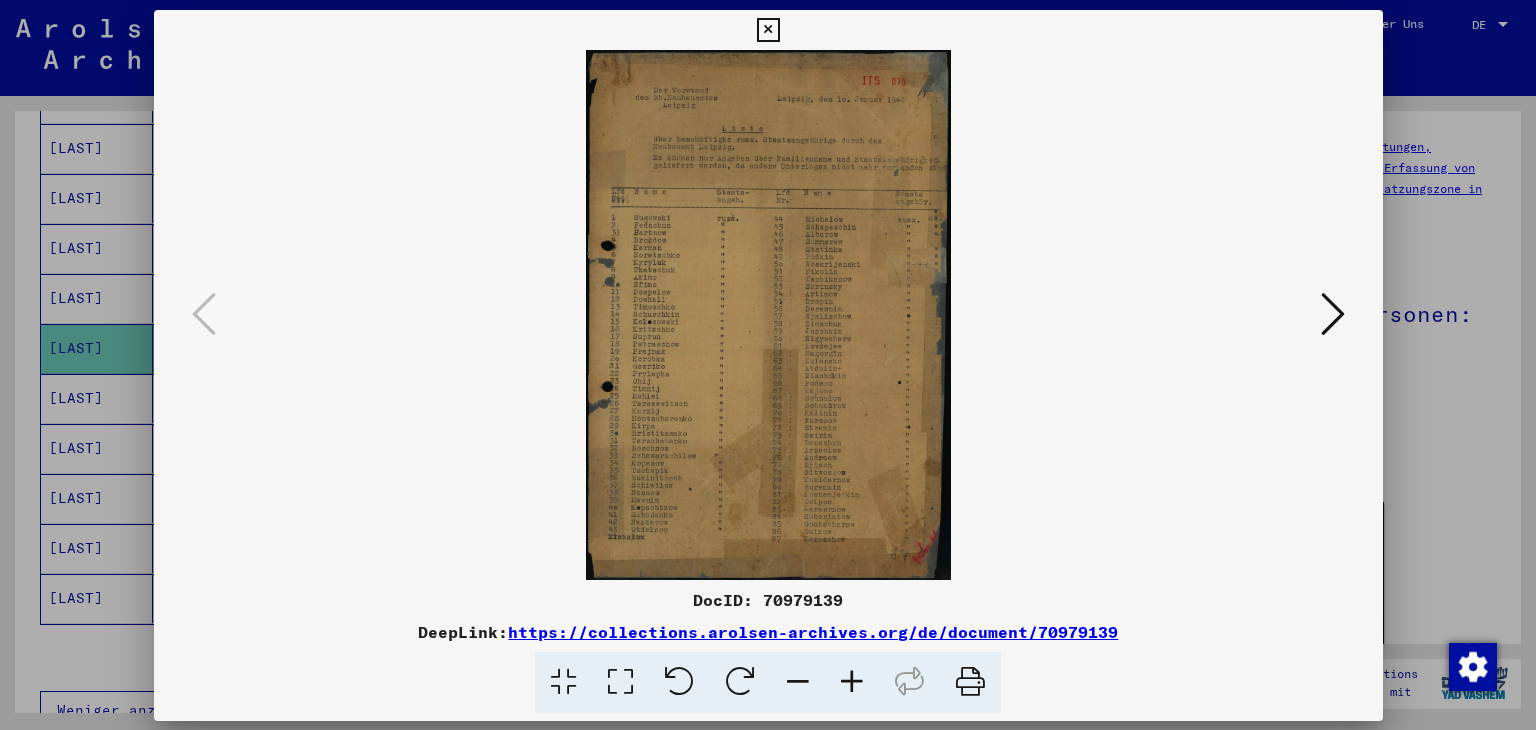 scroll, scrollTop: 0, scrollLeft: 0, axis: both 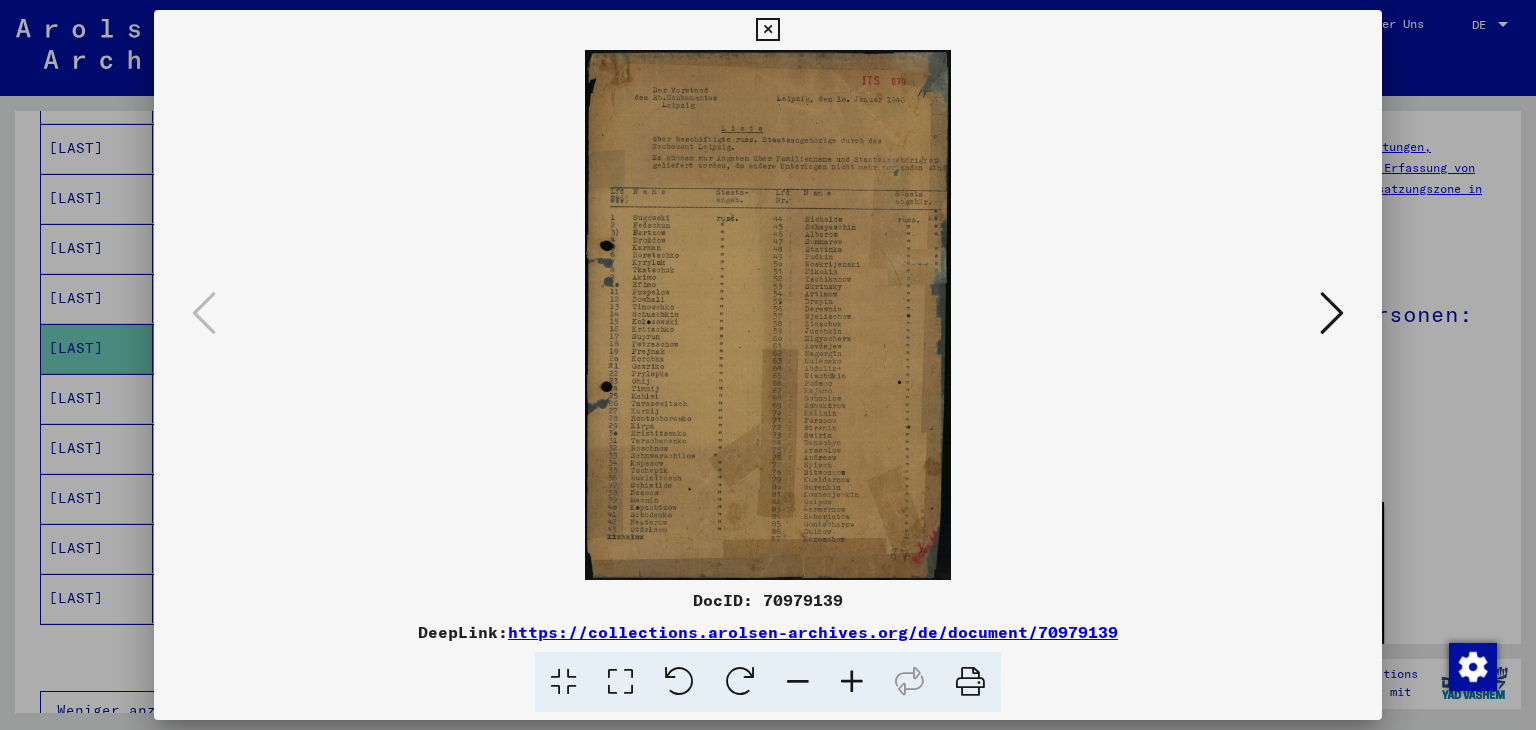 click at bounding box center [852, 682] 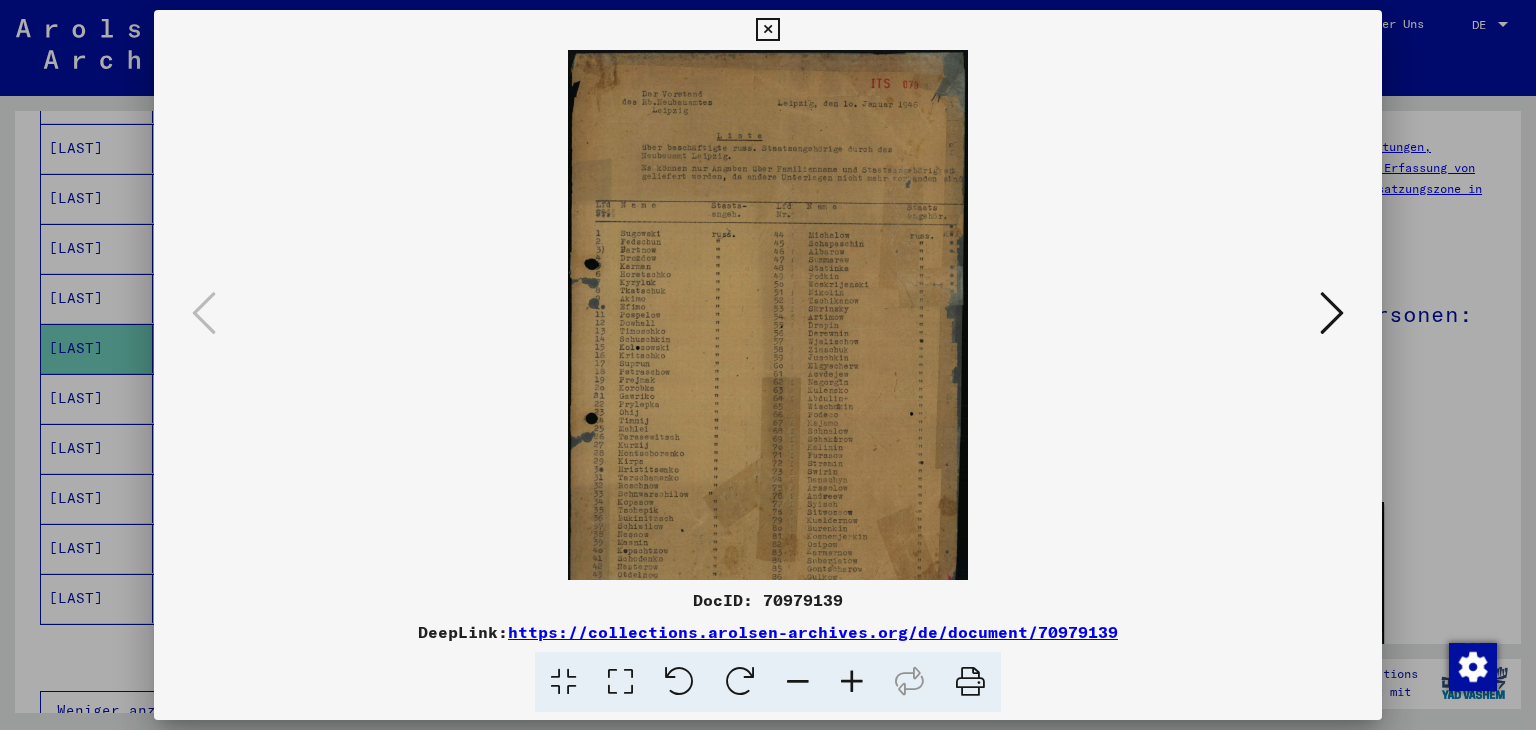 click at bounding box center (852, 682) 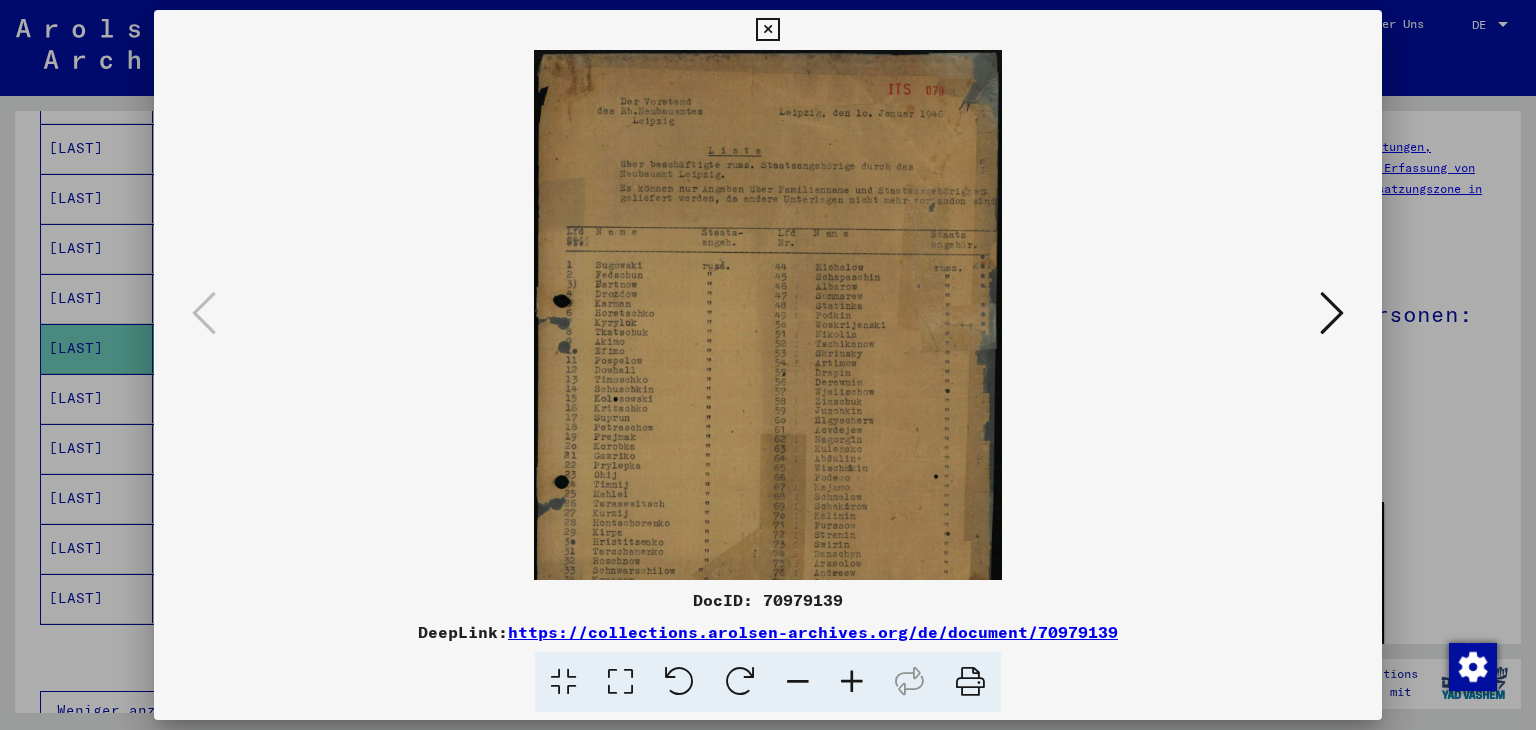 click at bounding box center (852, 682) 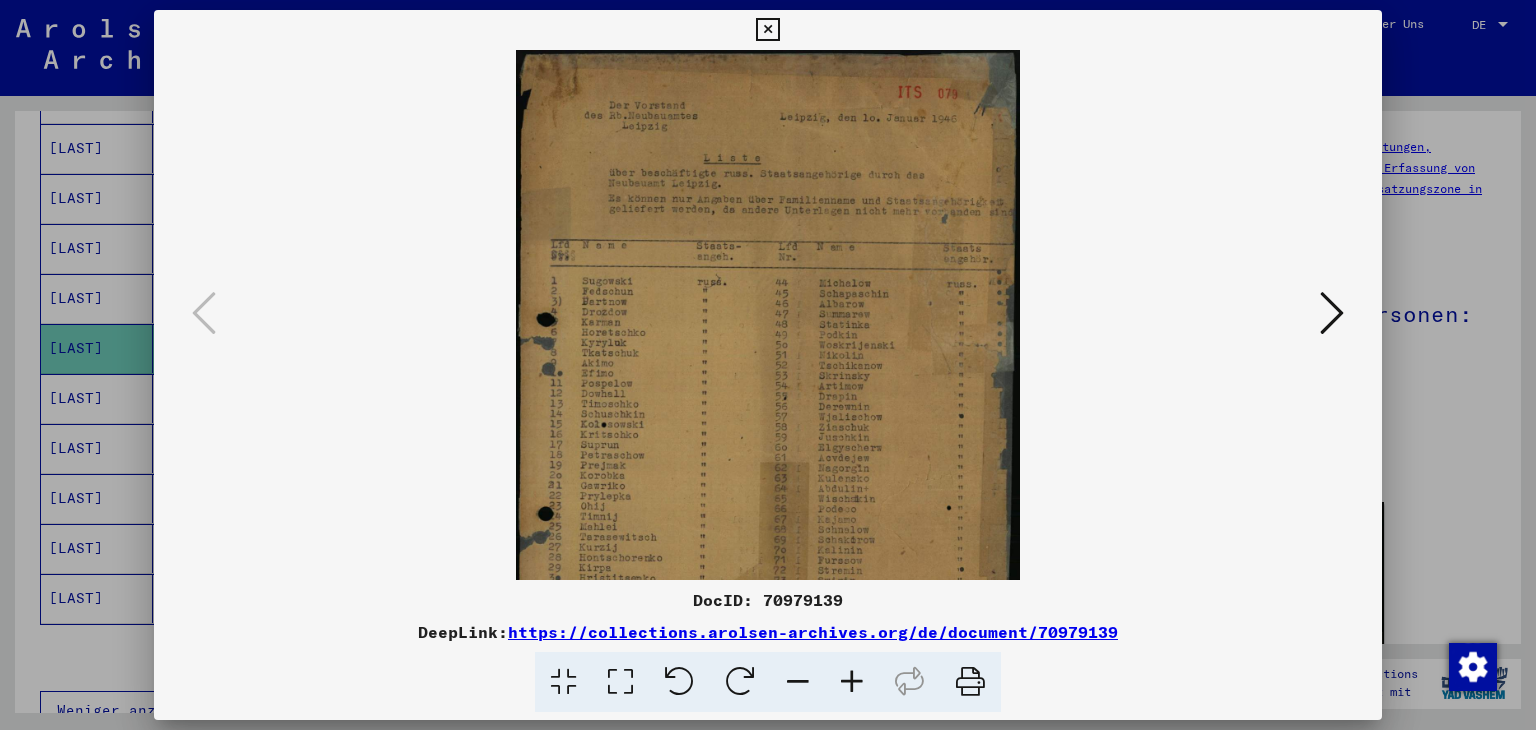 click at bounding box center [852, 682] 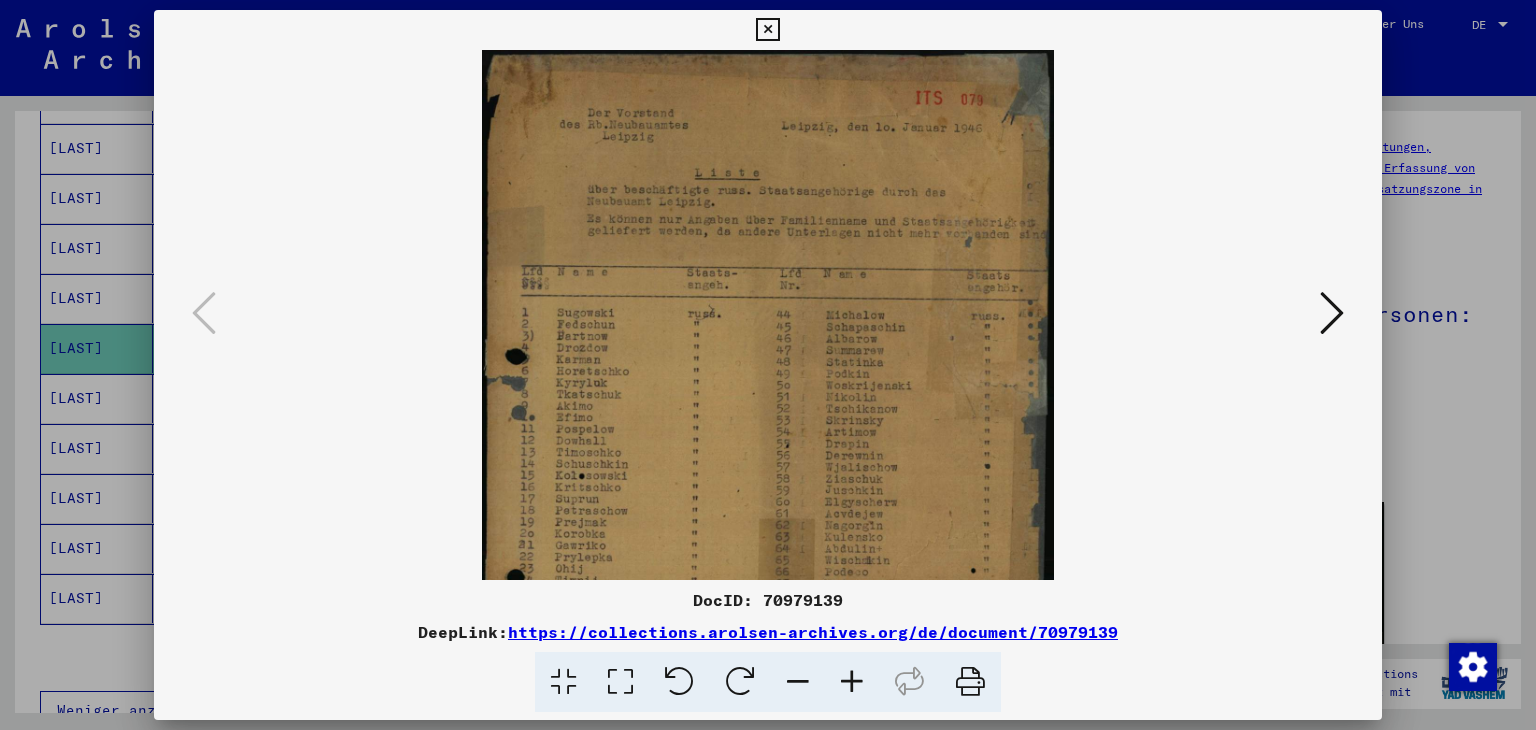 click at bounding box center (852, 682) 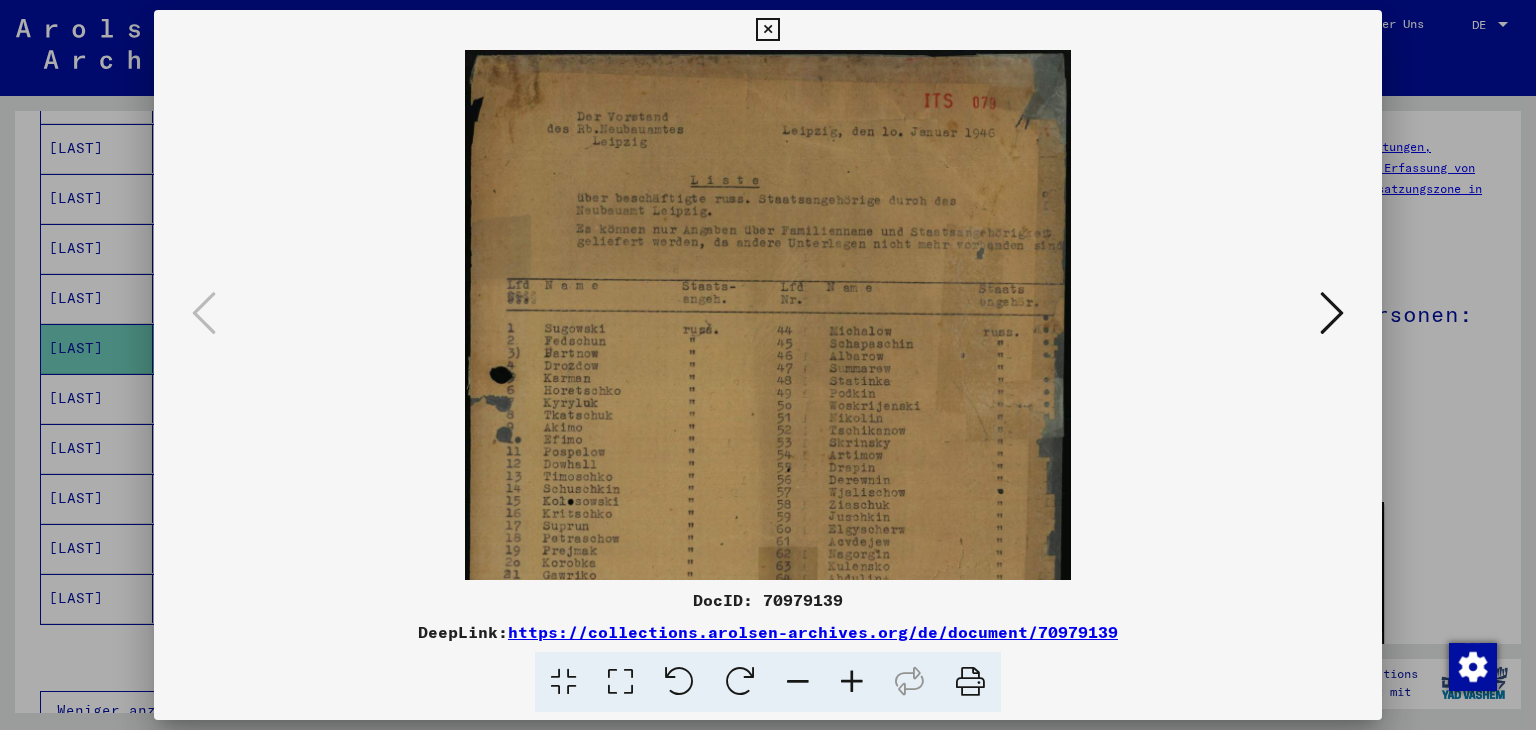 click at bounding box center [852, 682] 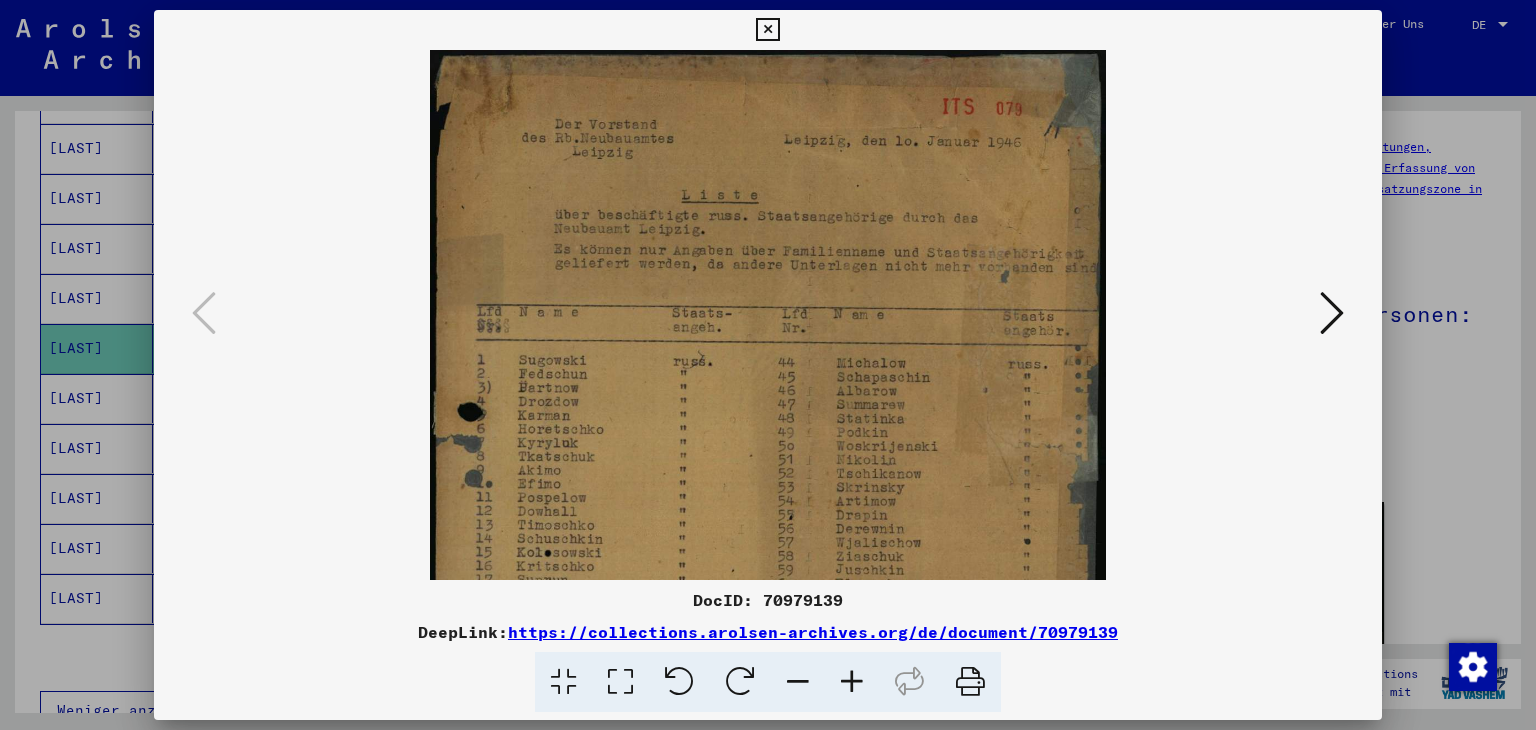 click at bounding box center [852, 682] 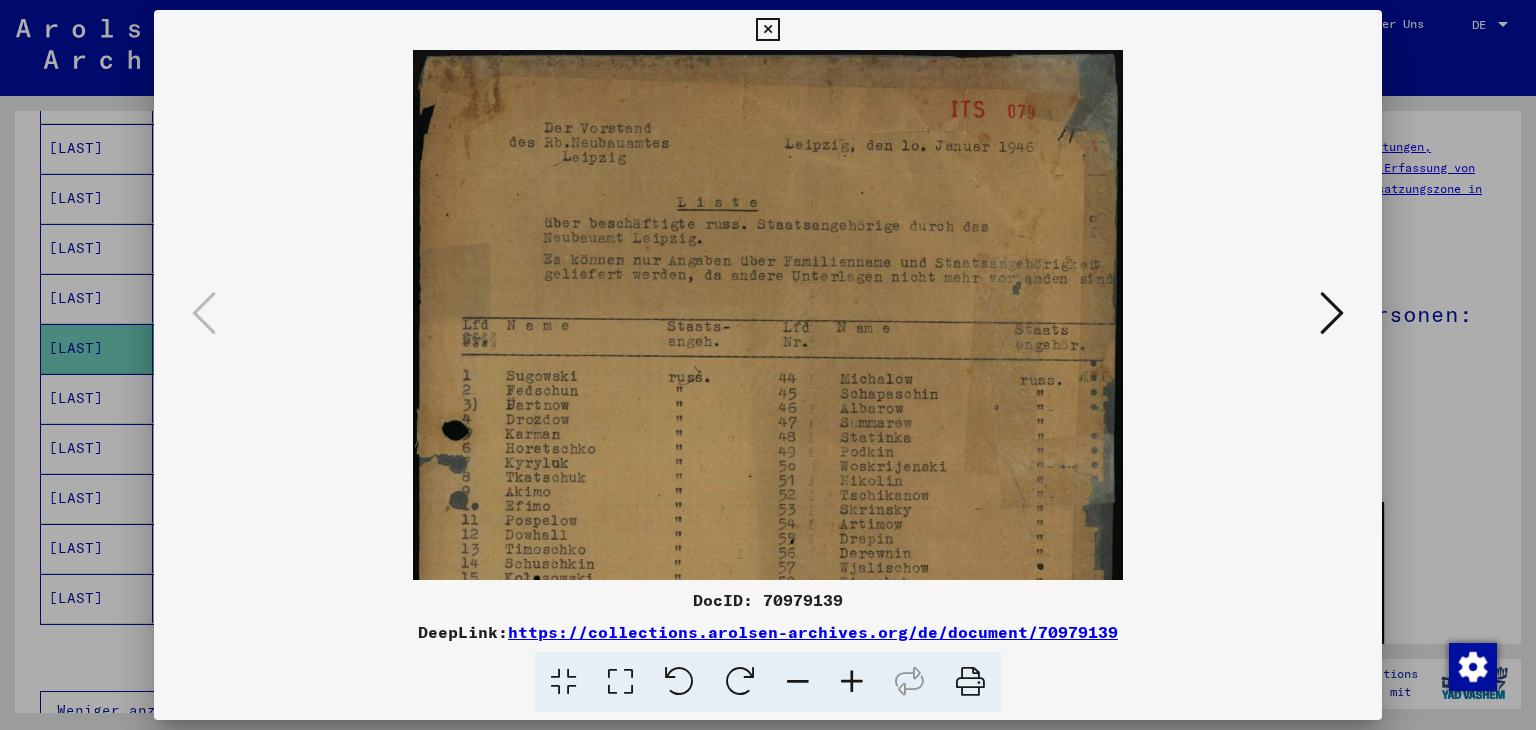 click at bounding box center [768, 315] 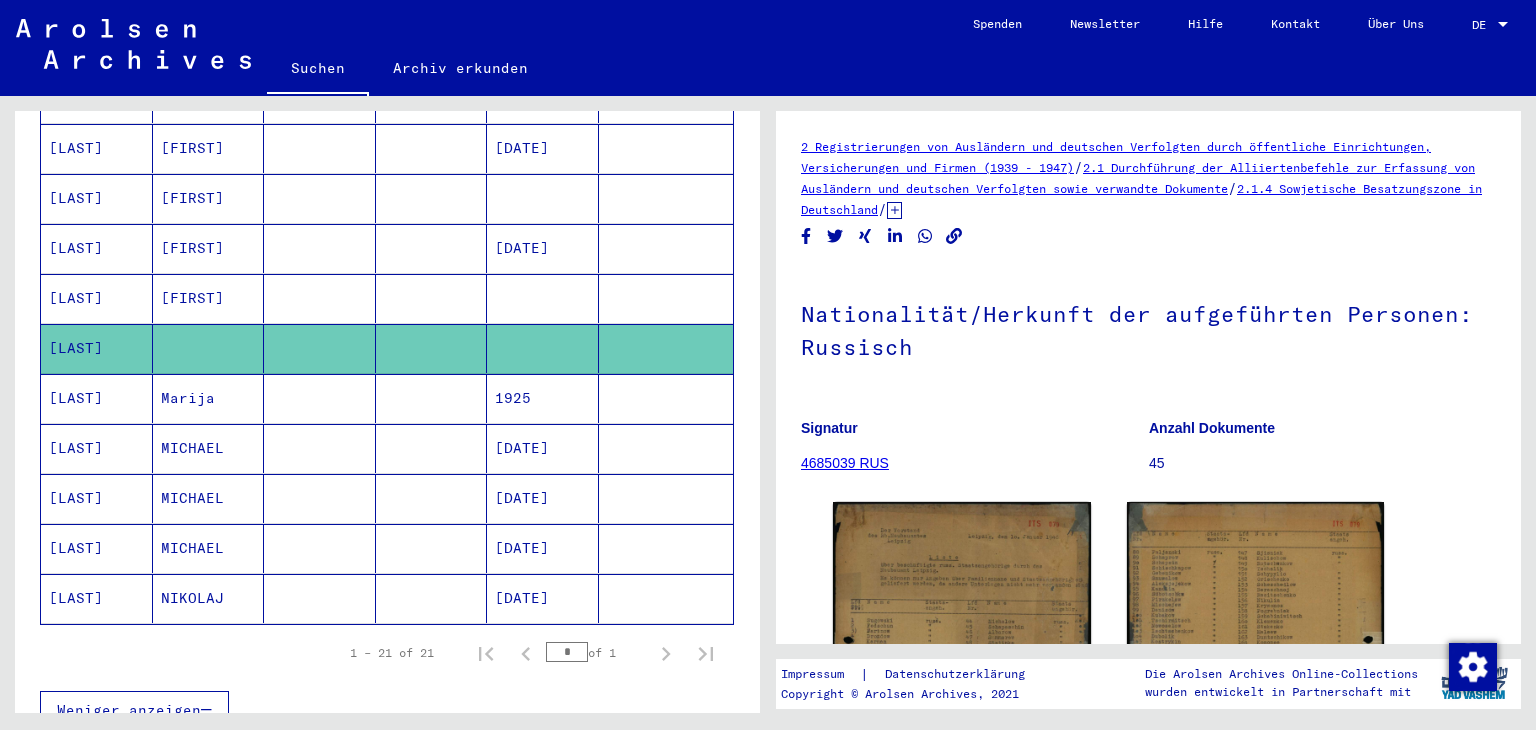 click at bounding box center (666, 348) 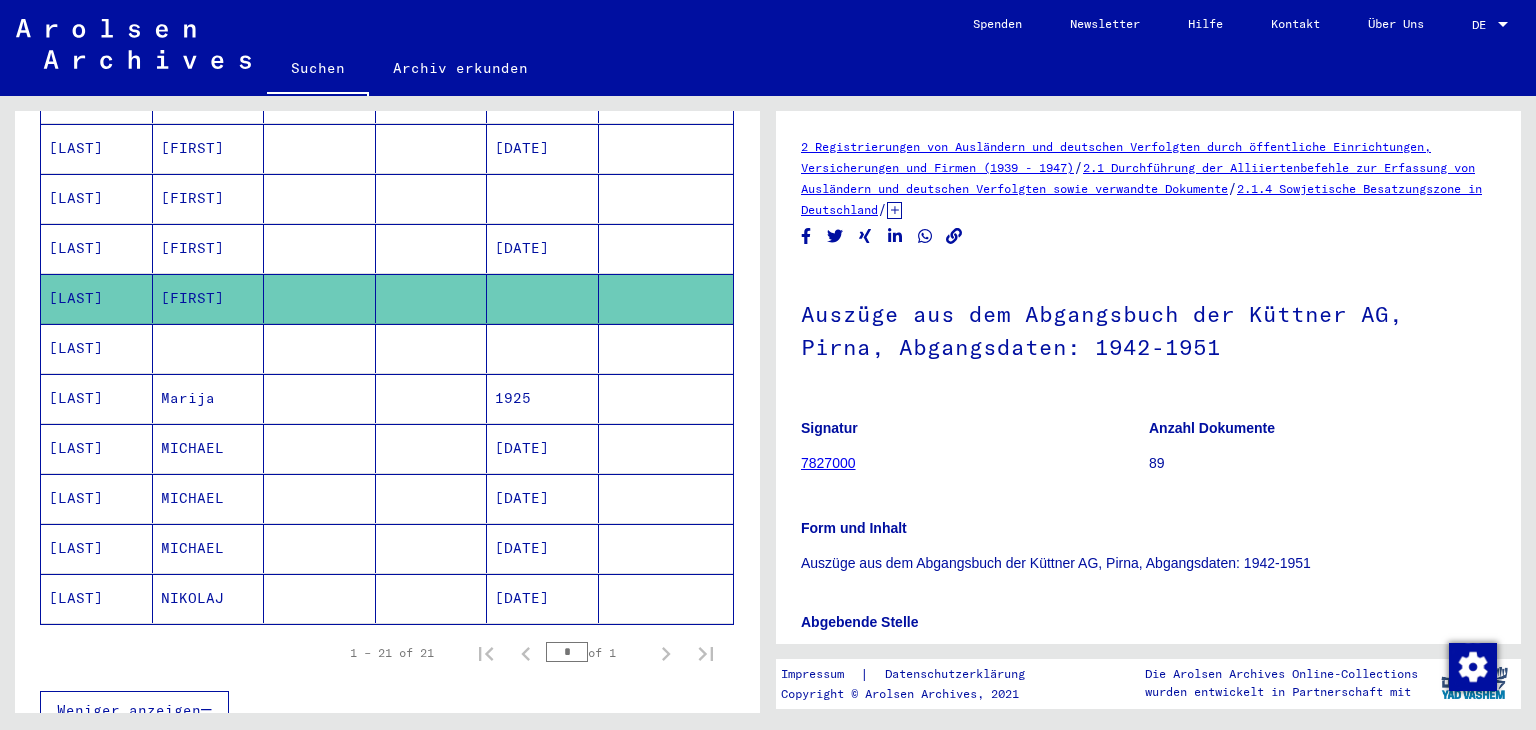scroll, scrollTop: 0, scrollLeft: 0, axis: both 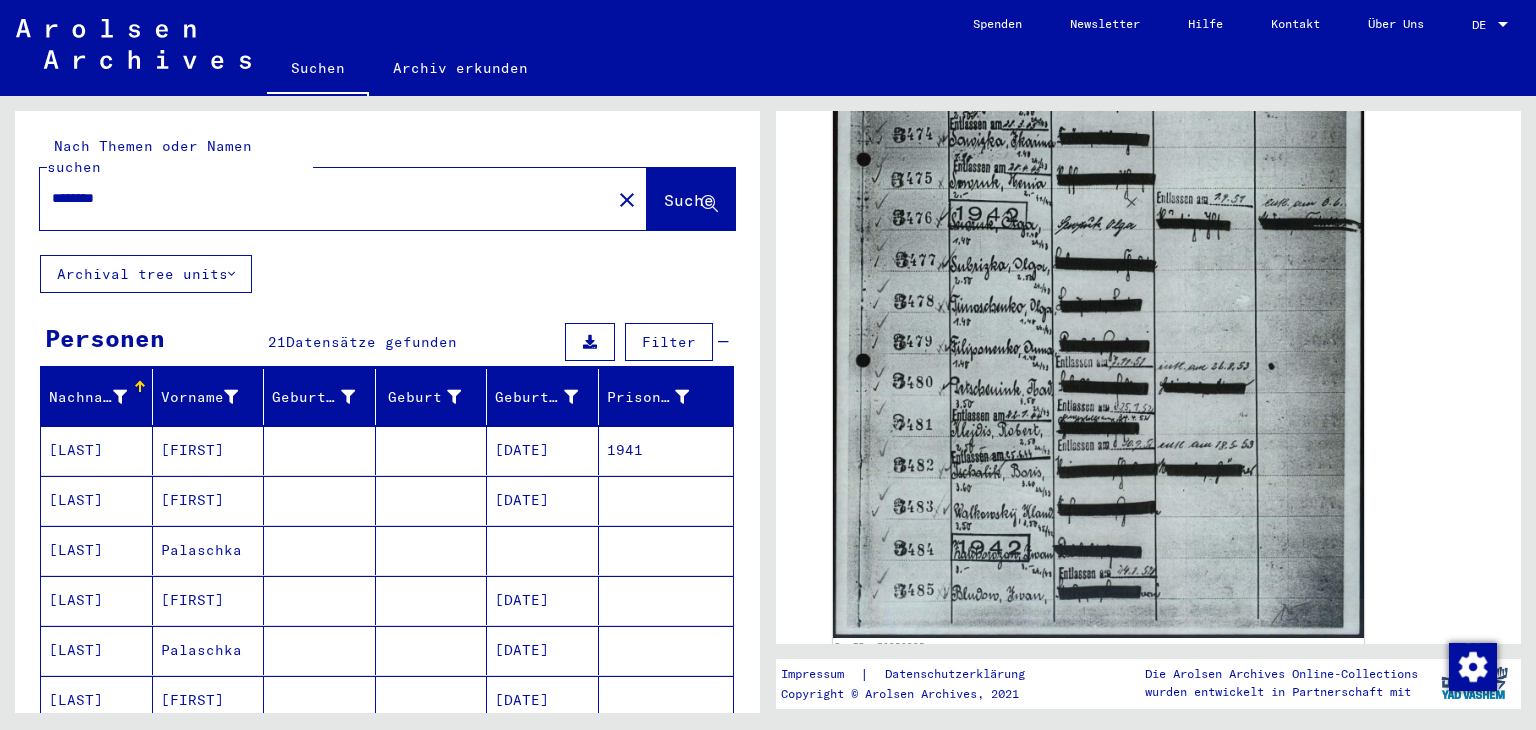 click on "********" at bounding box center (325, 198) 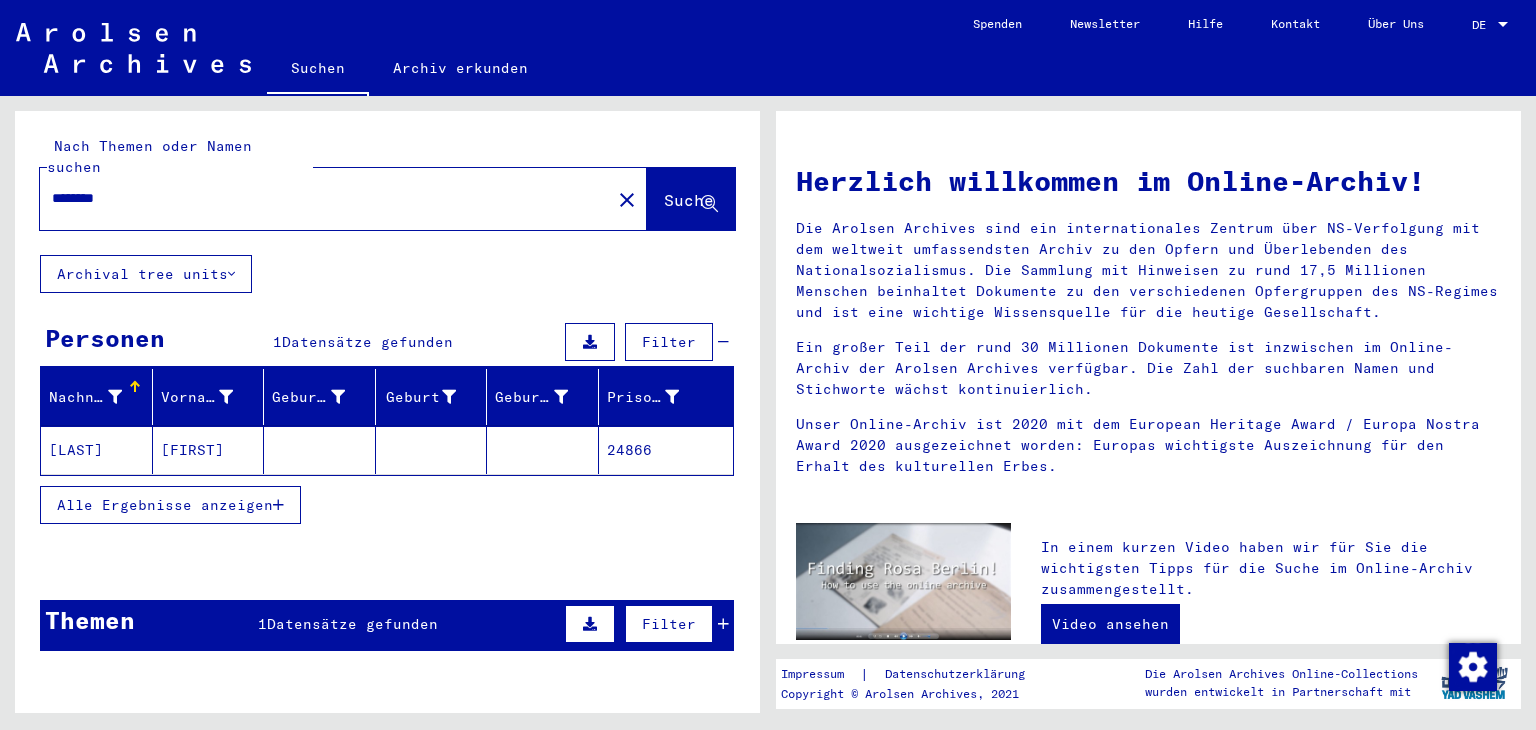 click on "[FIRST]" 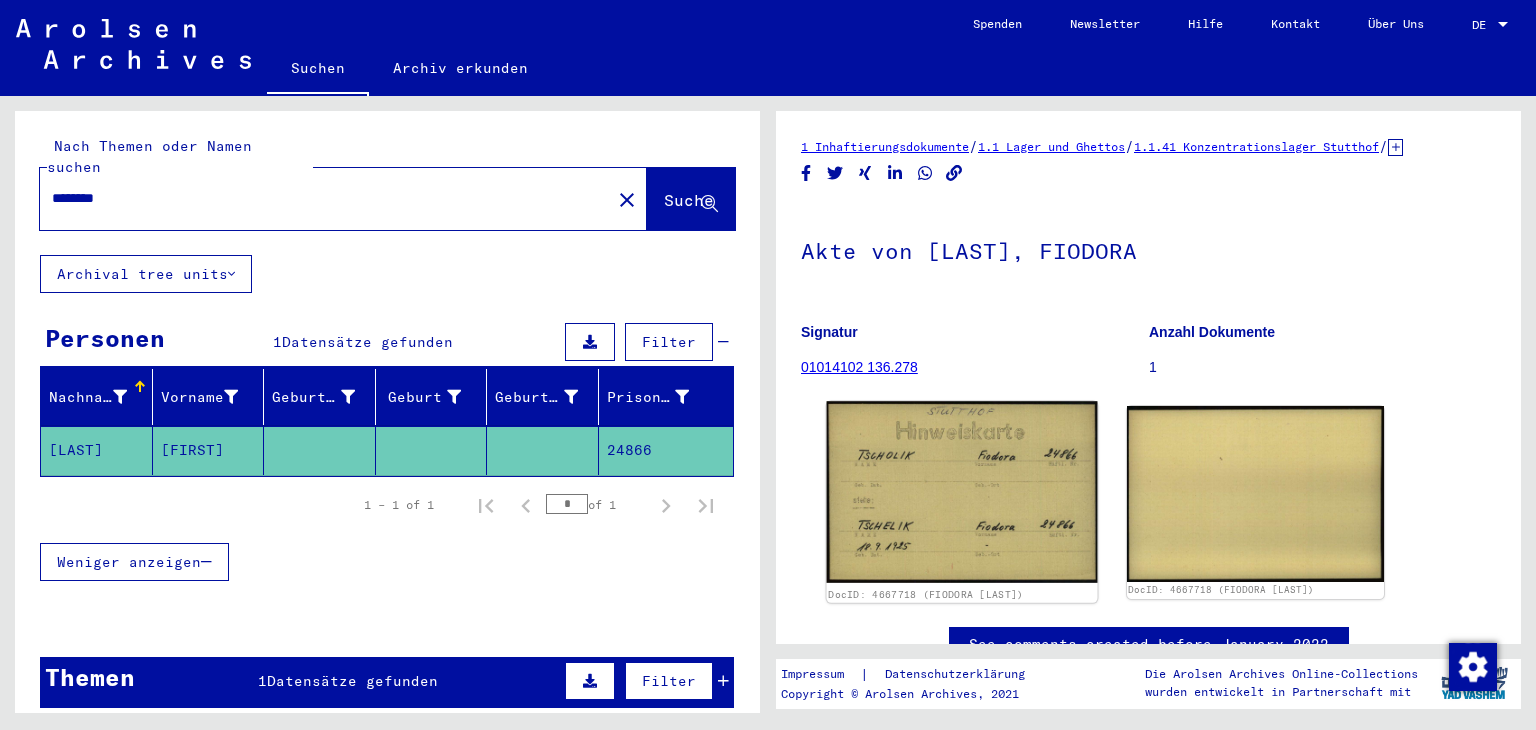 scroll, scrollTop: 0, scrollLeft: 0, axis: both 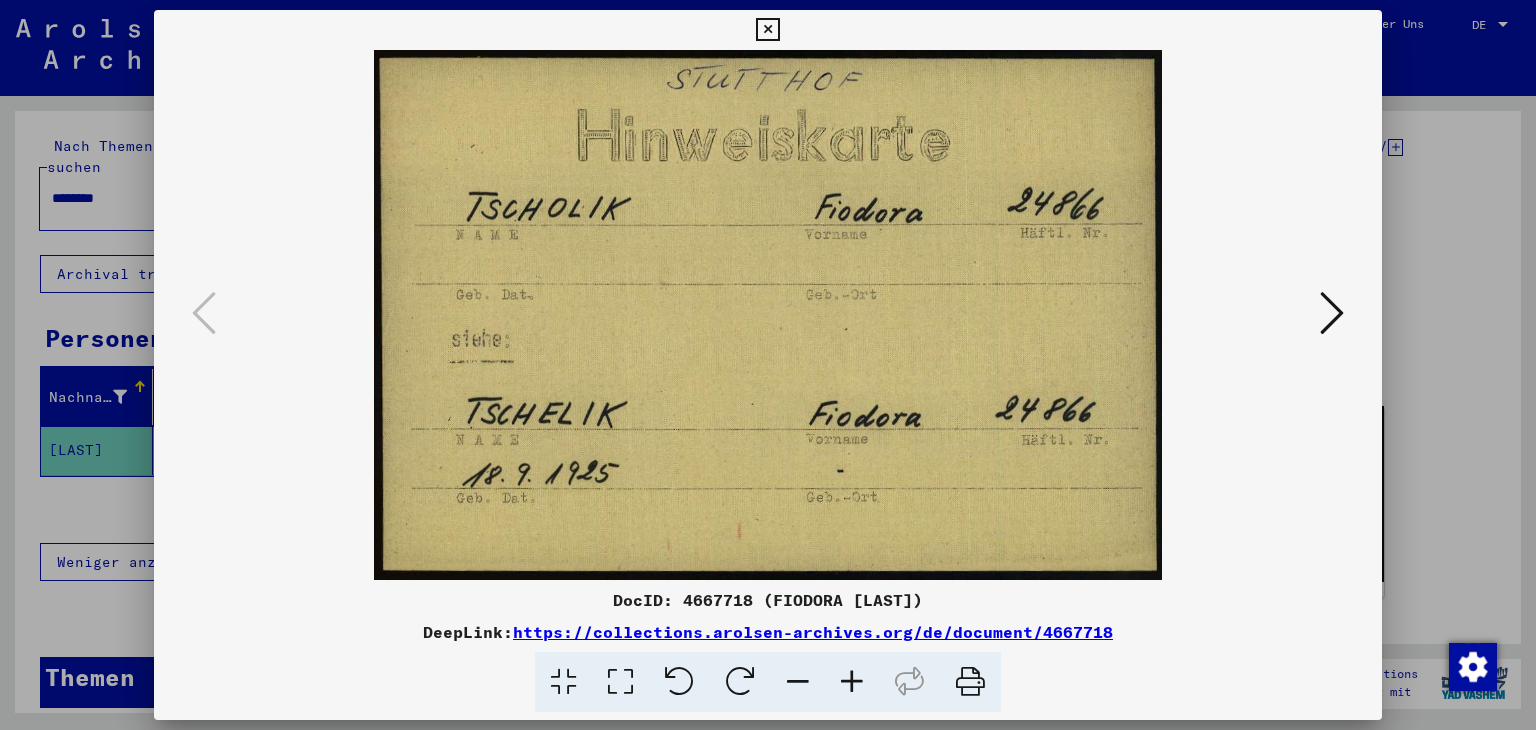 click at bounding box center [768, 365] 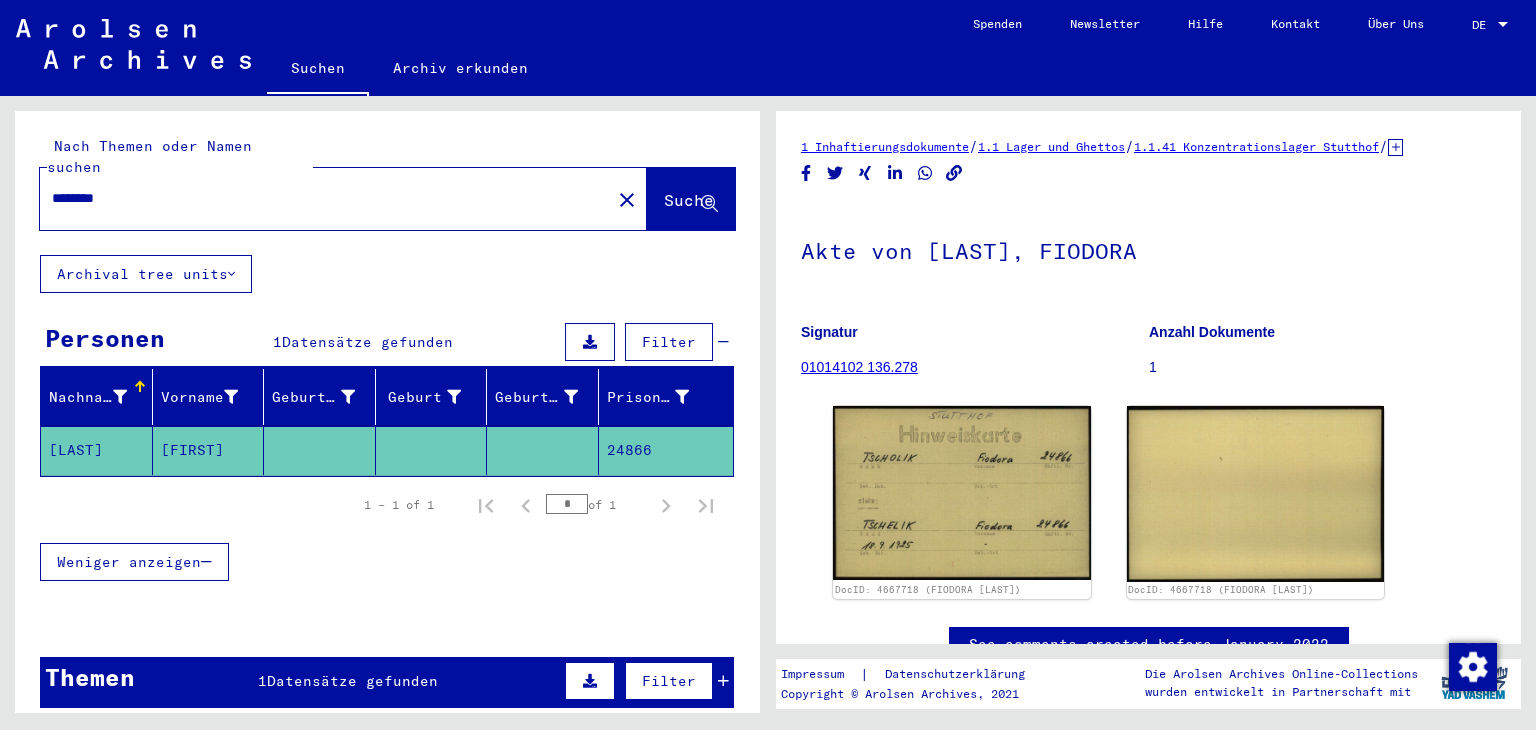 click on "********" at bounding box center (325, 198) 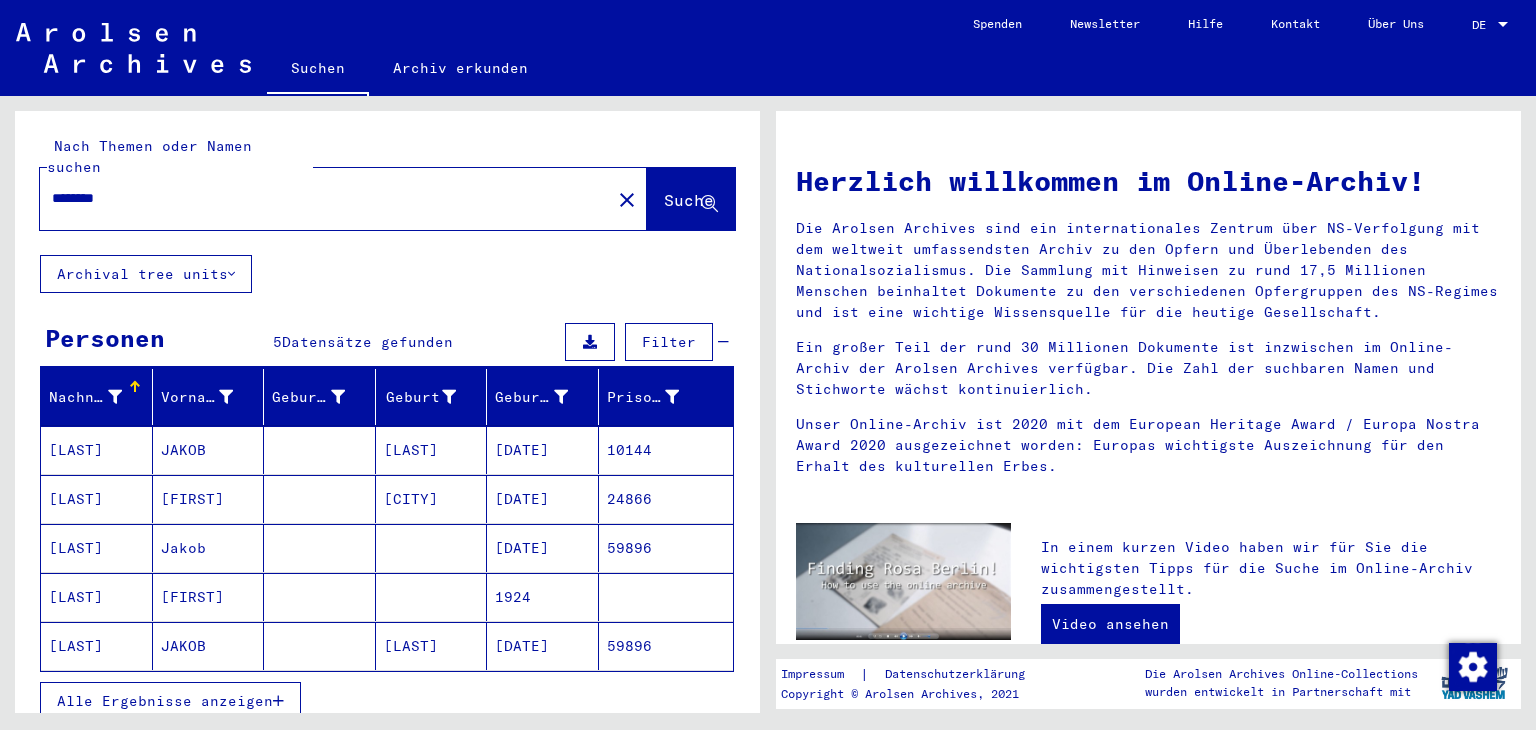 click on "Alle Ergebnisse anzeigen" at bounding box center [165, 701] 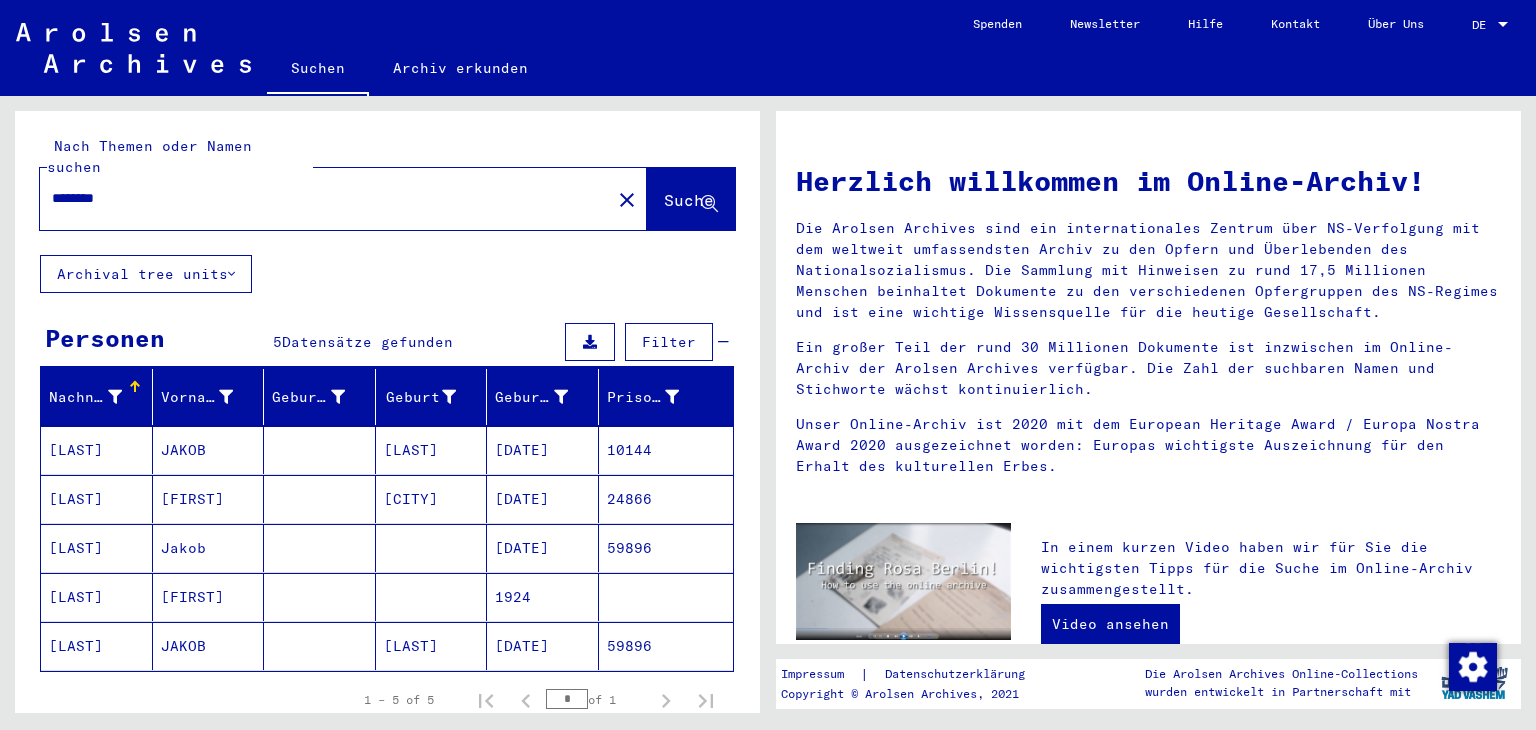 click on "********" at bounding box center (319, 198) 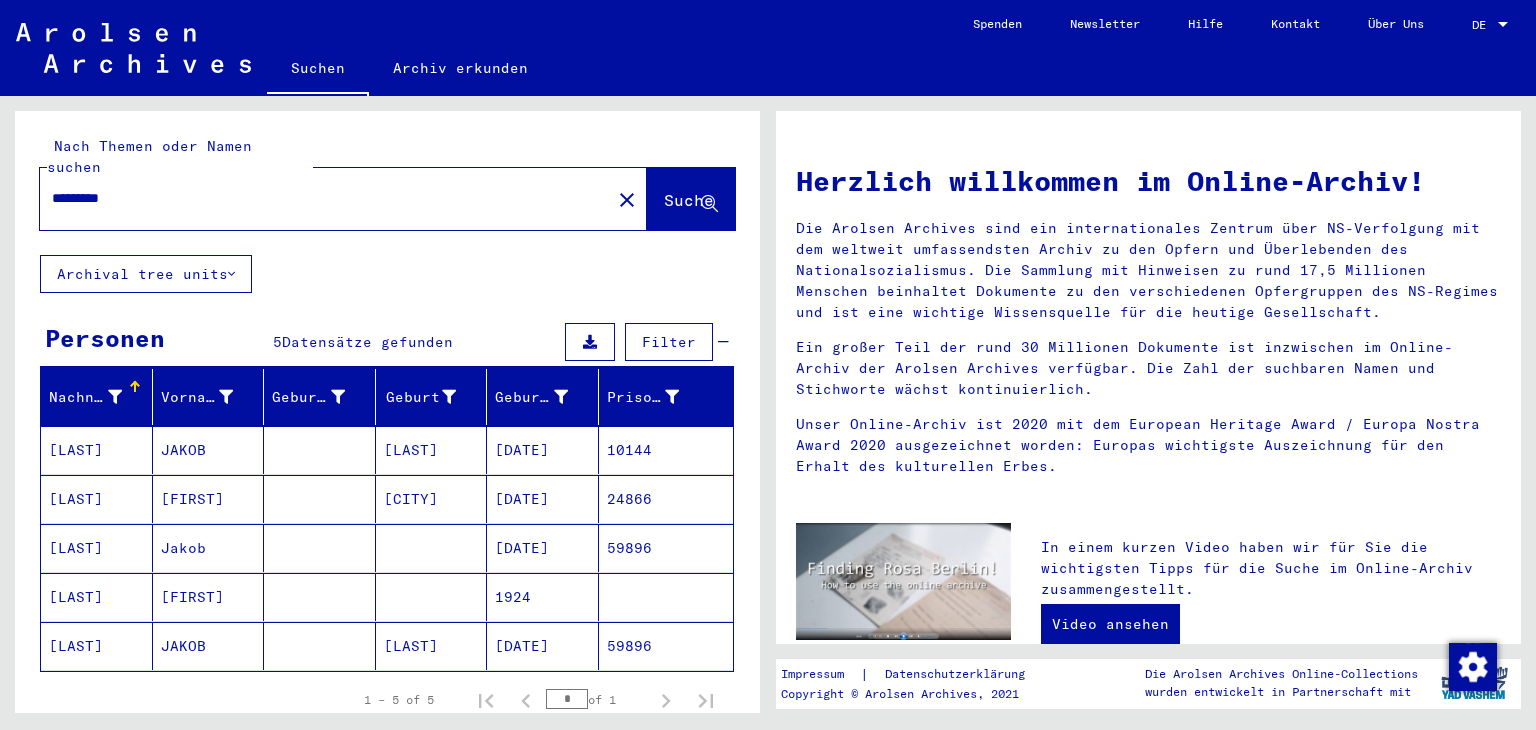 type on "*********" 